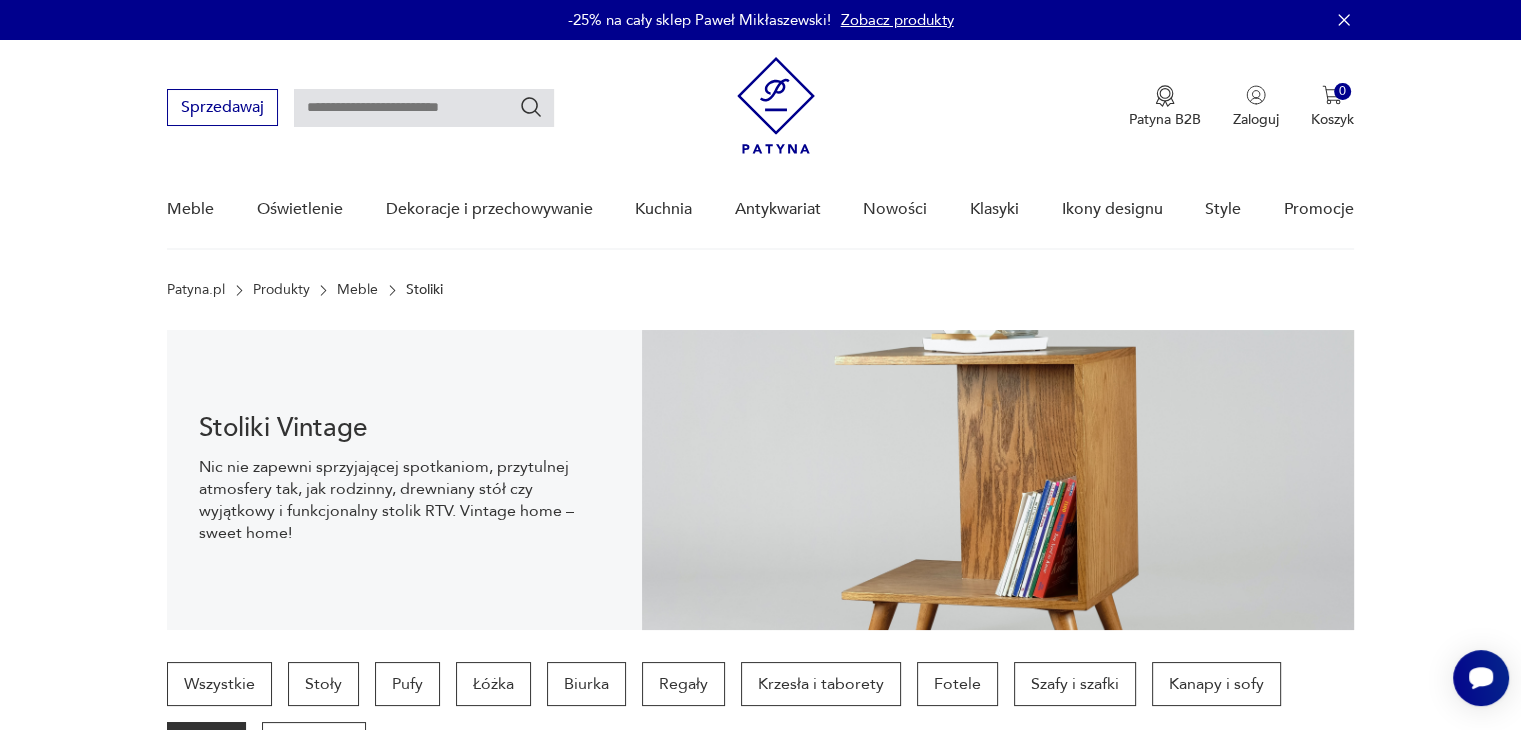 scroll, scrollTop: 29, scrollLeft: 0, axis: vertical 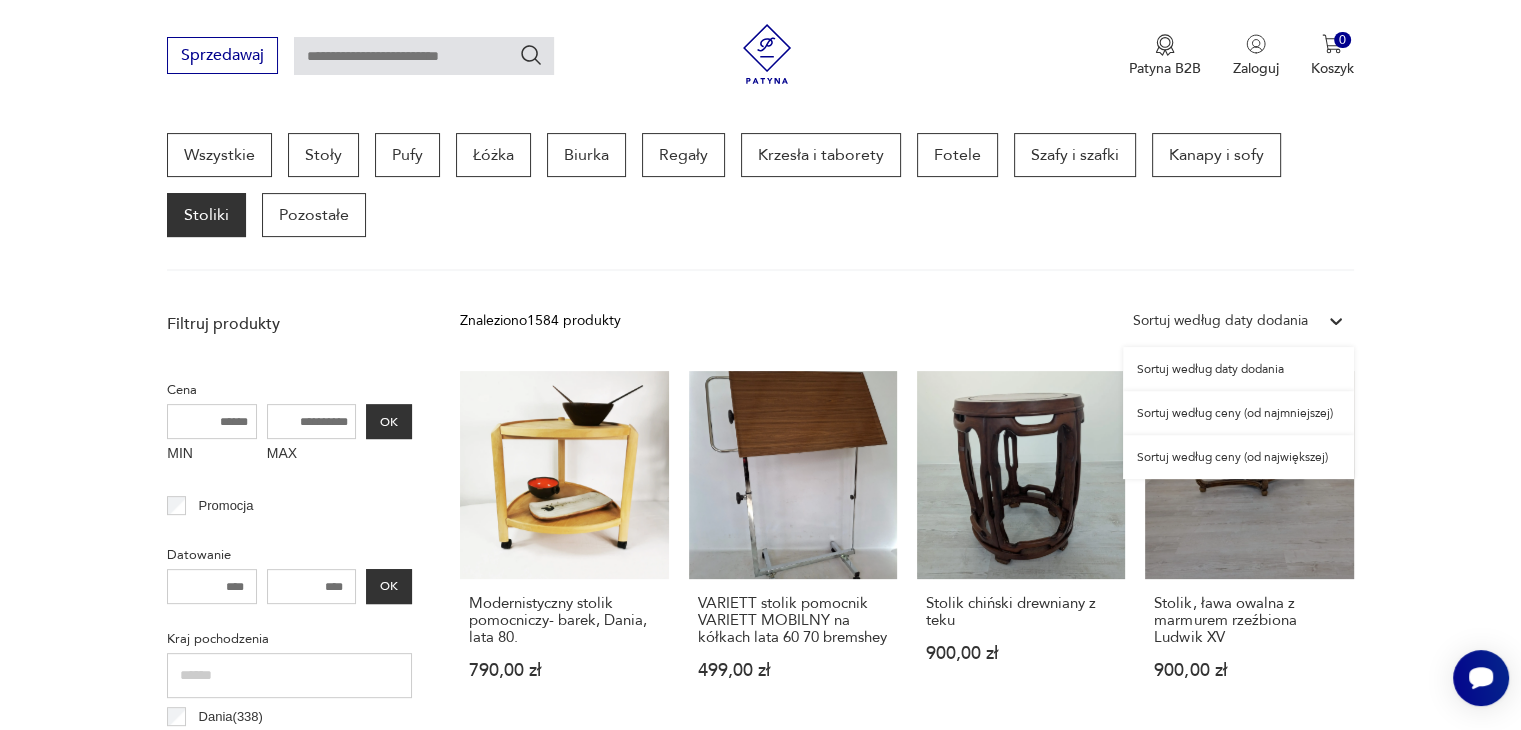 click on "Sortuj według daty dodania" at bounding box center (1220, 321) 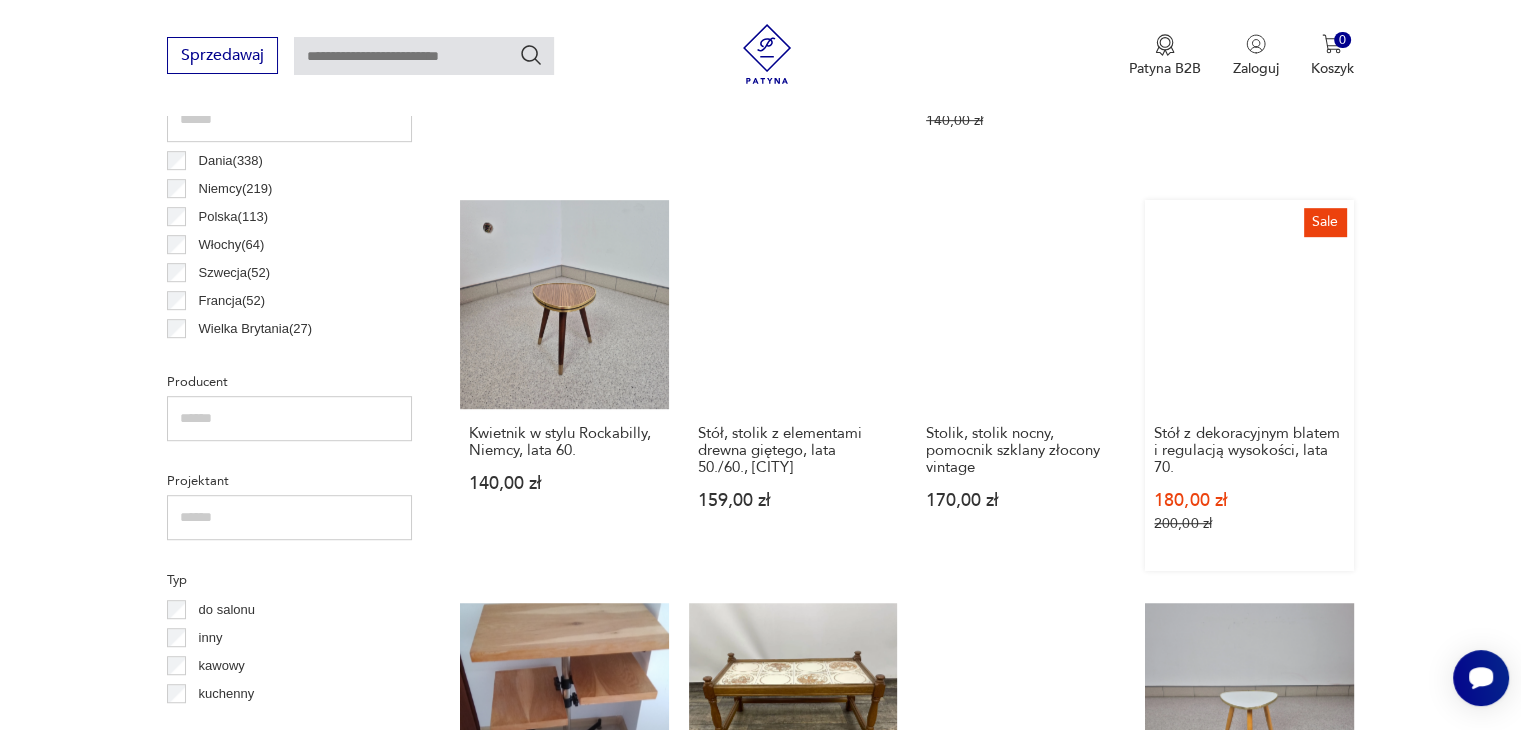 scroll, scrollTop: 1130, scrollLeft: 0, axis: vertical 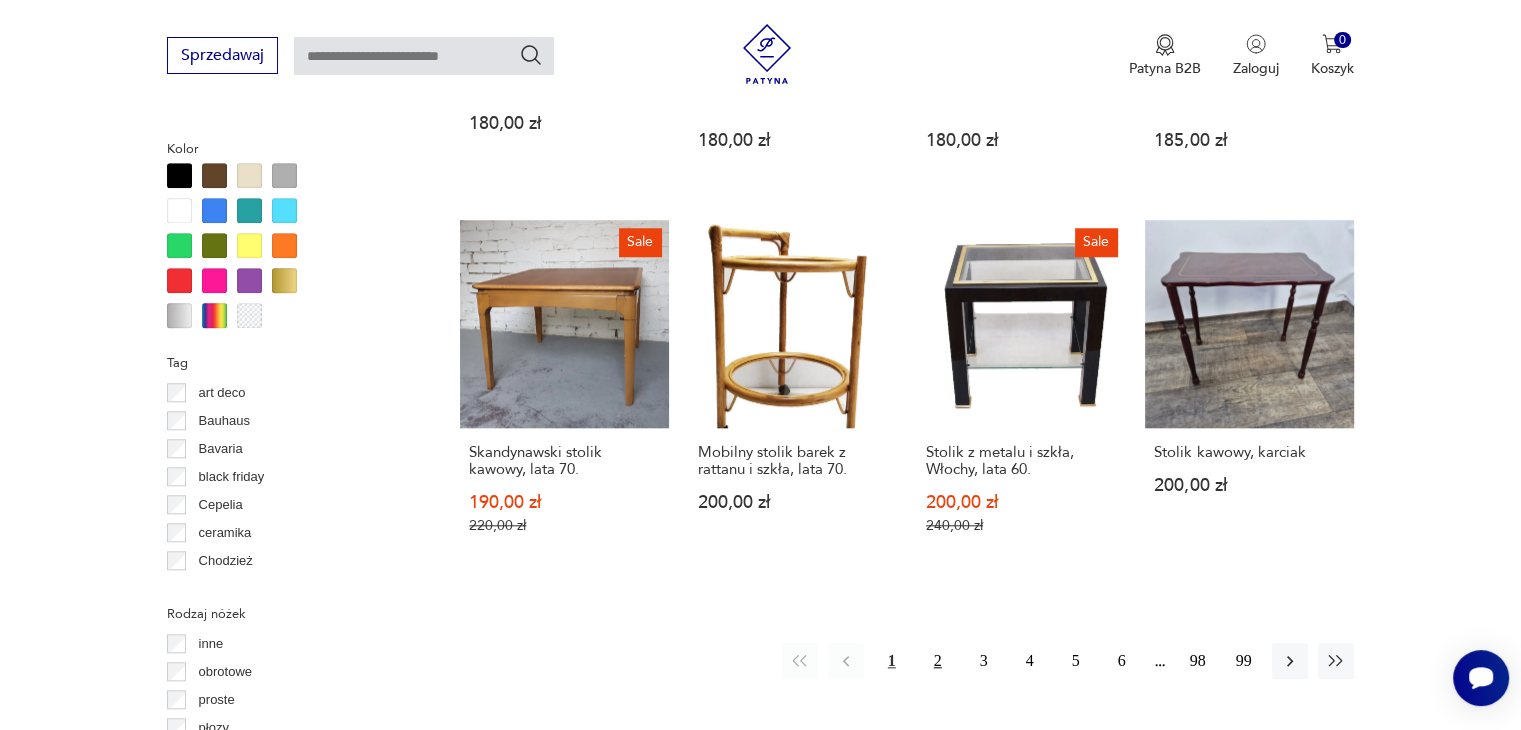 click on "2" at bounding box center (938, 661) 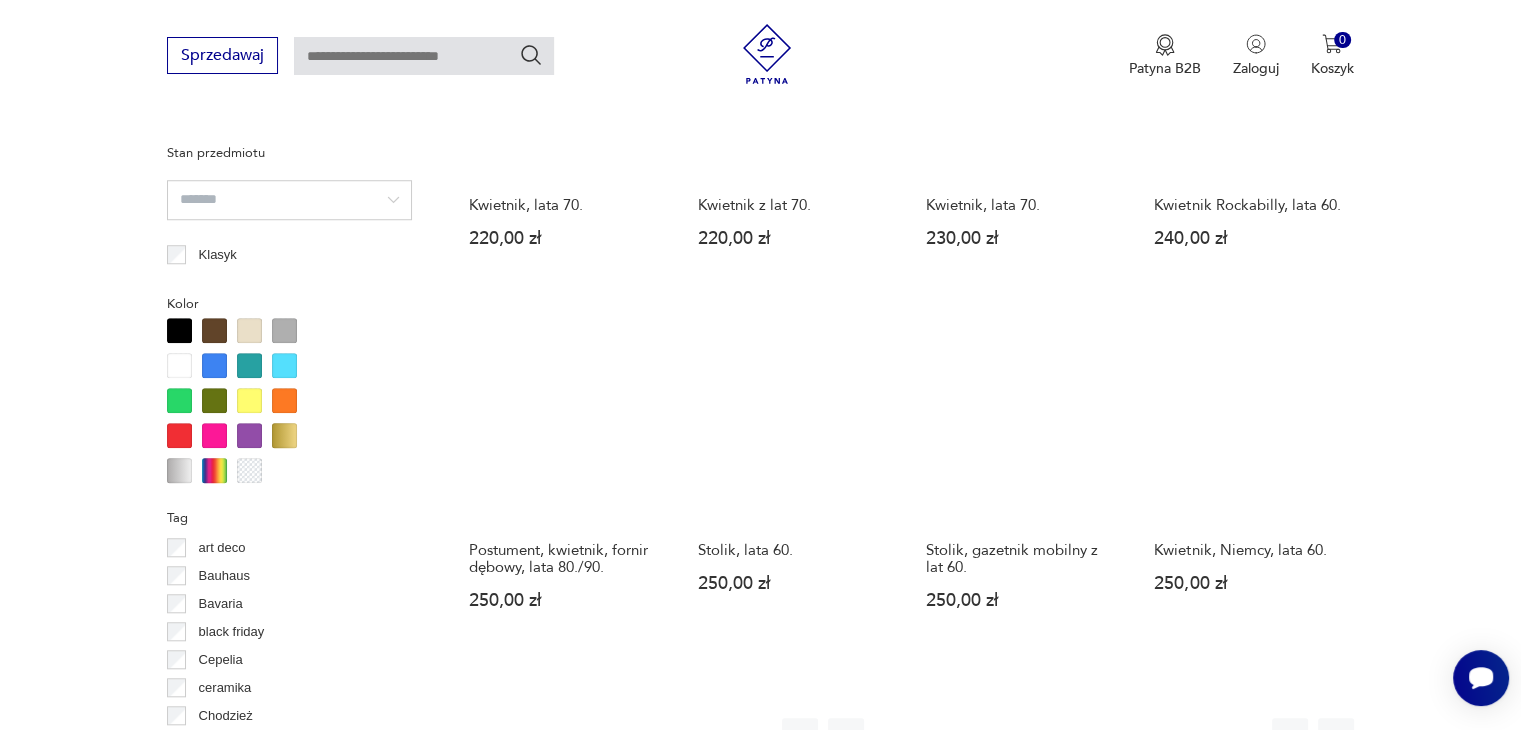 scroll, scrollTop: 1930, scrollLeft: 0, axis: vertical 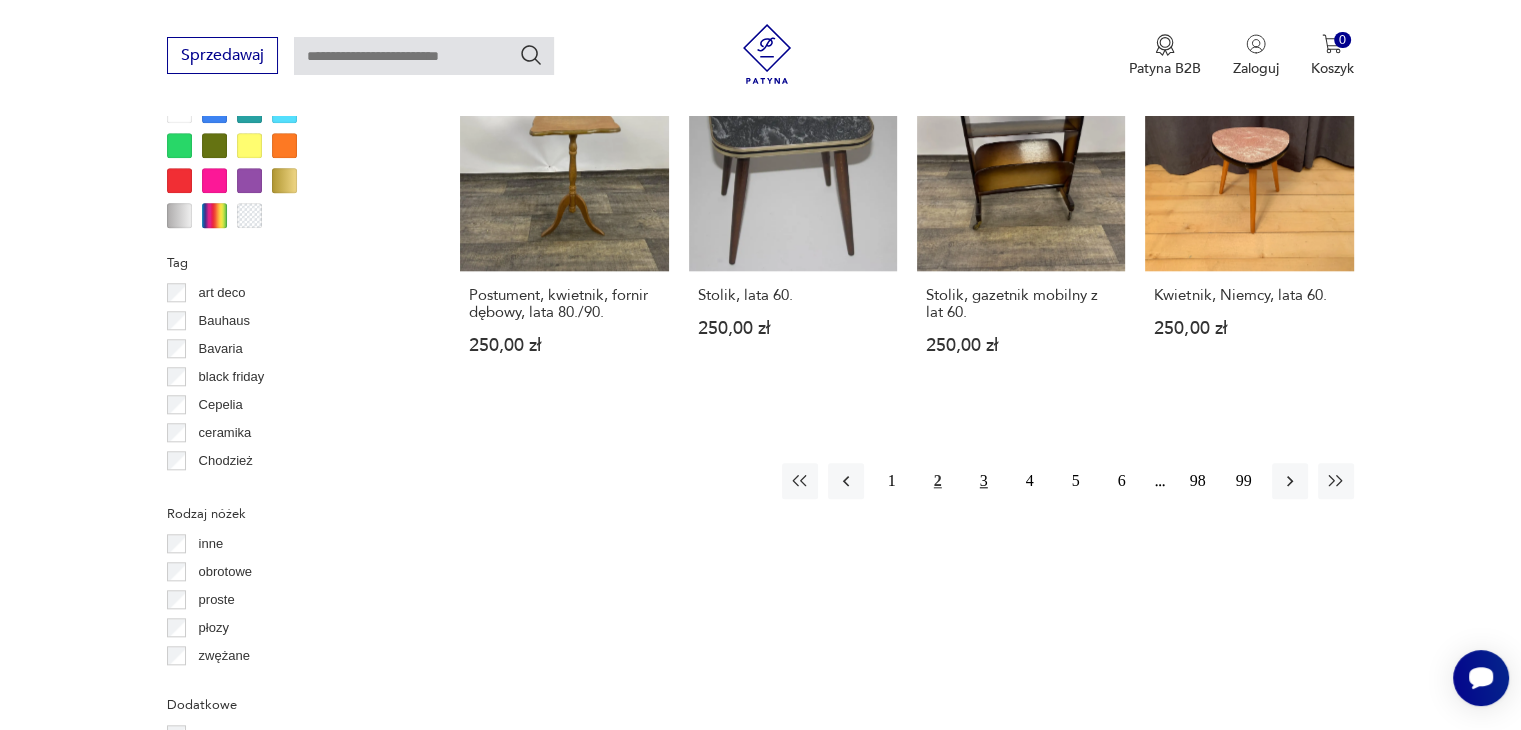 click on "3" at bounding box center (984, 481) 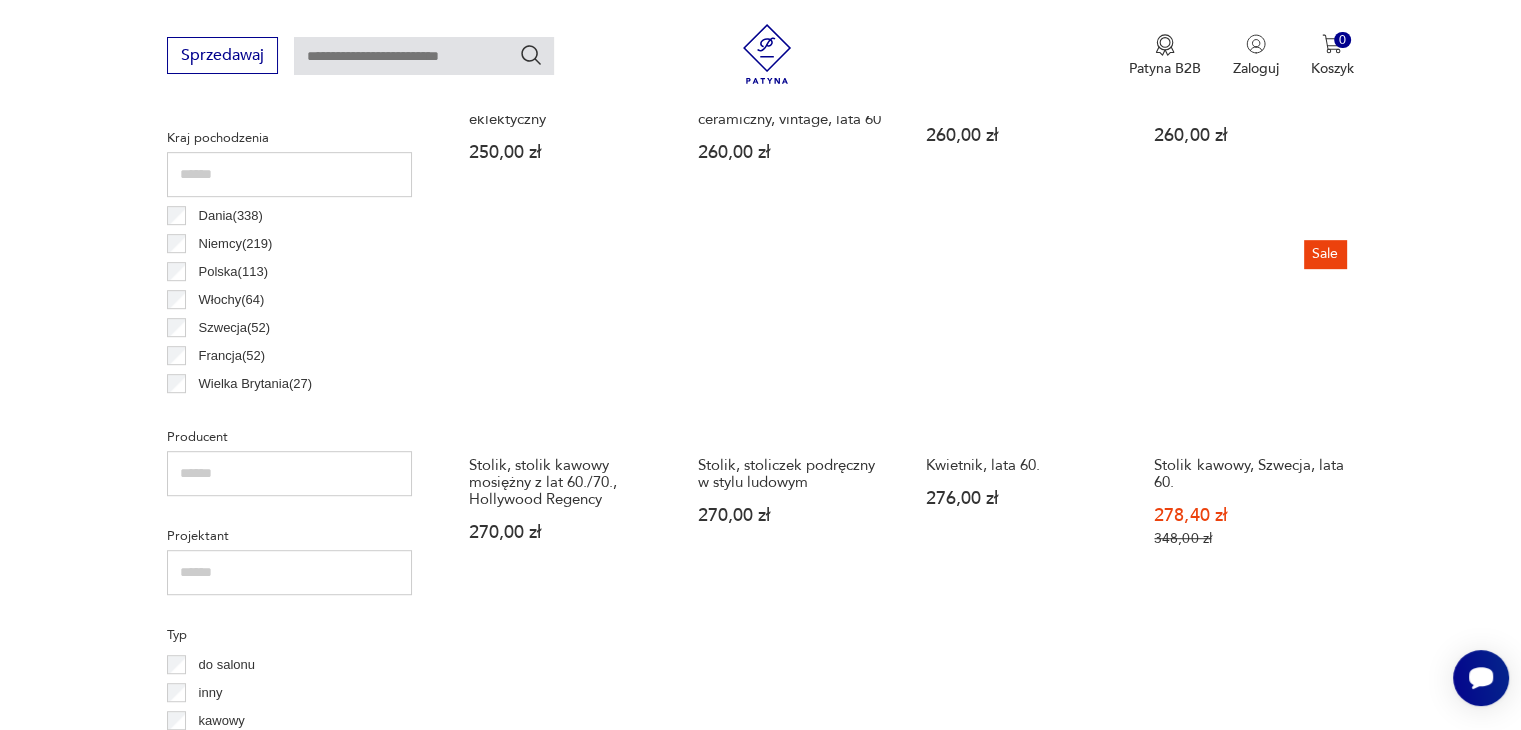 scroll, scrollTop: 1230, scrollLeft: 0, axis: vertical 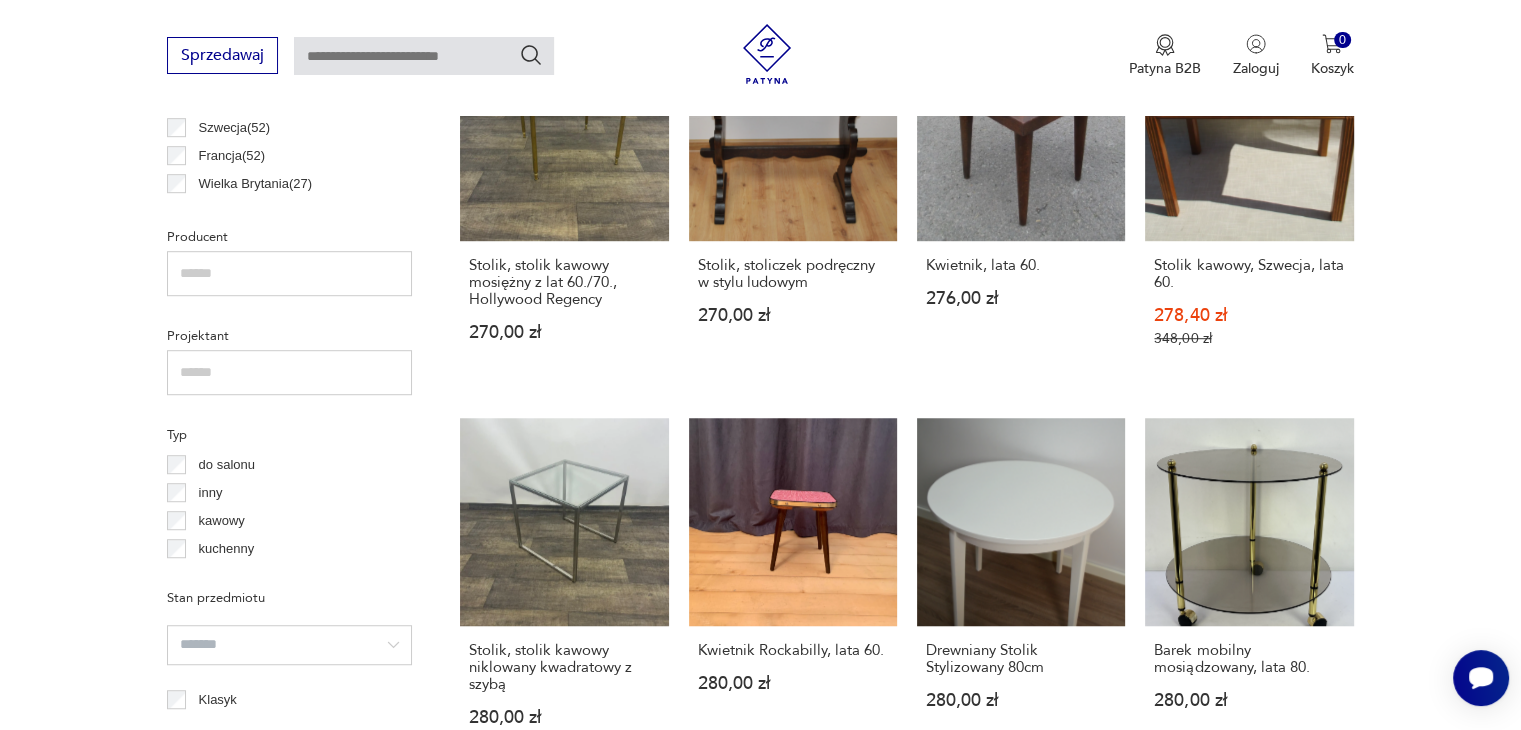 click on "Filtruj produkty Cena MIN MAX OK Promocja Datowanie OK Kraj pochodzenia Dania  ( 338 ) Niemcy  ( 219 ) Polska  ( 113 ) Włochy  ( 64 ) Szwecja  ( 52 ) Francja  ( 52 ) Wielka Brytania  ( 27 ) Czechosłowacja  ( 22 ) Producent Projektant Typ do salonu inny kawowy kuchenny Stan przedmiotu Klasyk Kolor Tag art deco Bauhaus Bavaria black friday Cepelia ceramika Chodzież Ćmielów Rodzaj nóżek inne obrotowe proste płozy zwężane Dodatkowe regulacja rozkładany Kształt inny kwadratowy okrągły owalny prostokątny trójkątny Regulacja Rozkładany Liczba miejsc 1 2 4 6 8 powyżej 8 Tworzywo chrom drewno inne jesion kamień metal palisander sklejka teak tworzywo sztuczne Wyczyść filtry Znaleziono  1584   produkty Filtruj Sortuj według ceny (od najmniejszej) Sortuj według ceny (od najmniejszej) Stolik, postument, kwietnik eklektyczny 250,00 zł Stolik patyczak, blat ceramiczny, vintage, lata 60 260,00 zł Stolik-gazetnik, lata 70. 260,00 zł Kwietnik Rockabilly, lata 60. 260,00 zł 270,00 zł Sale Sale" at bounding box center [760, 1010] 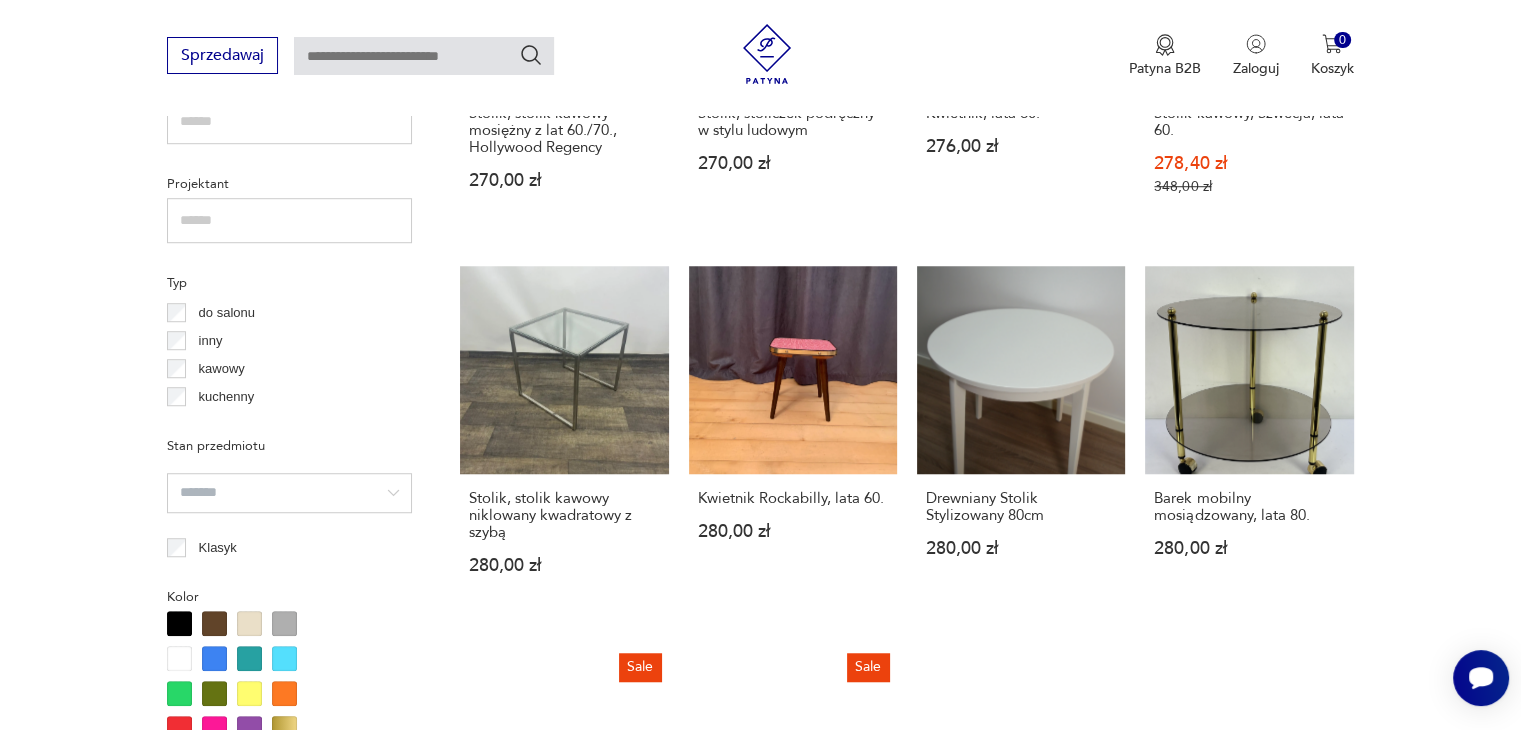 scroll, scrollTop: 1830, scrollLeft: 0, axis: vertical 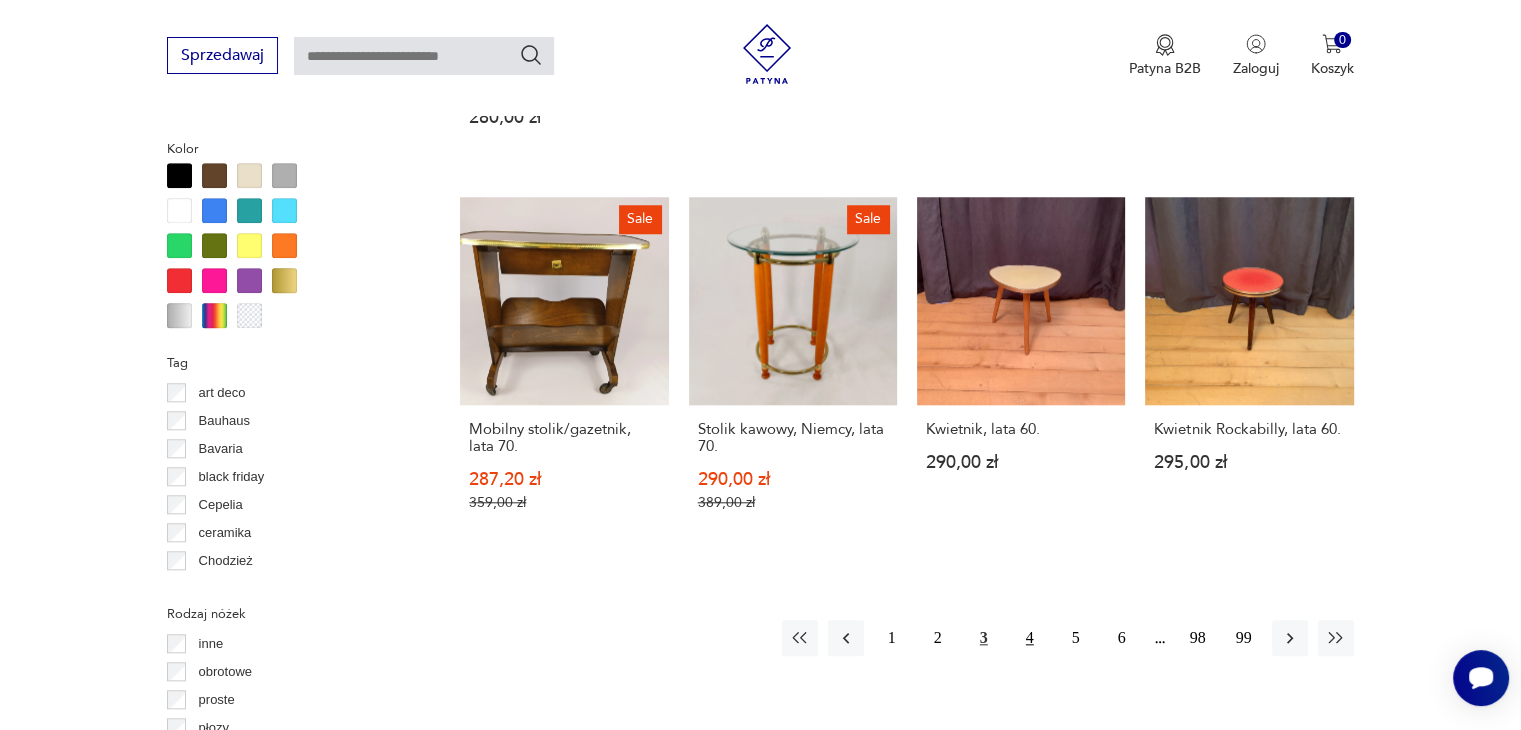 click on "4" at bounding box center (1030, 638) 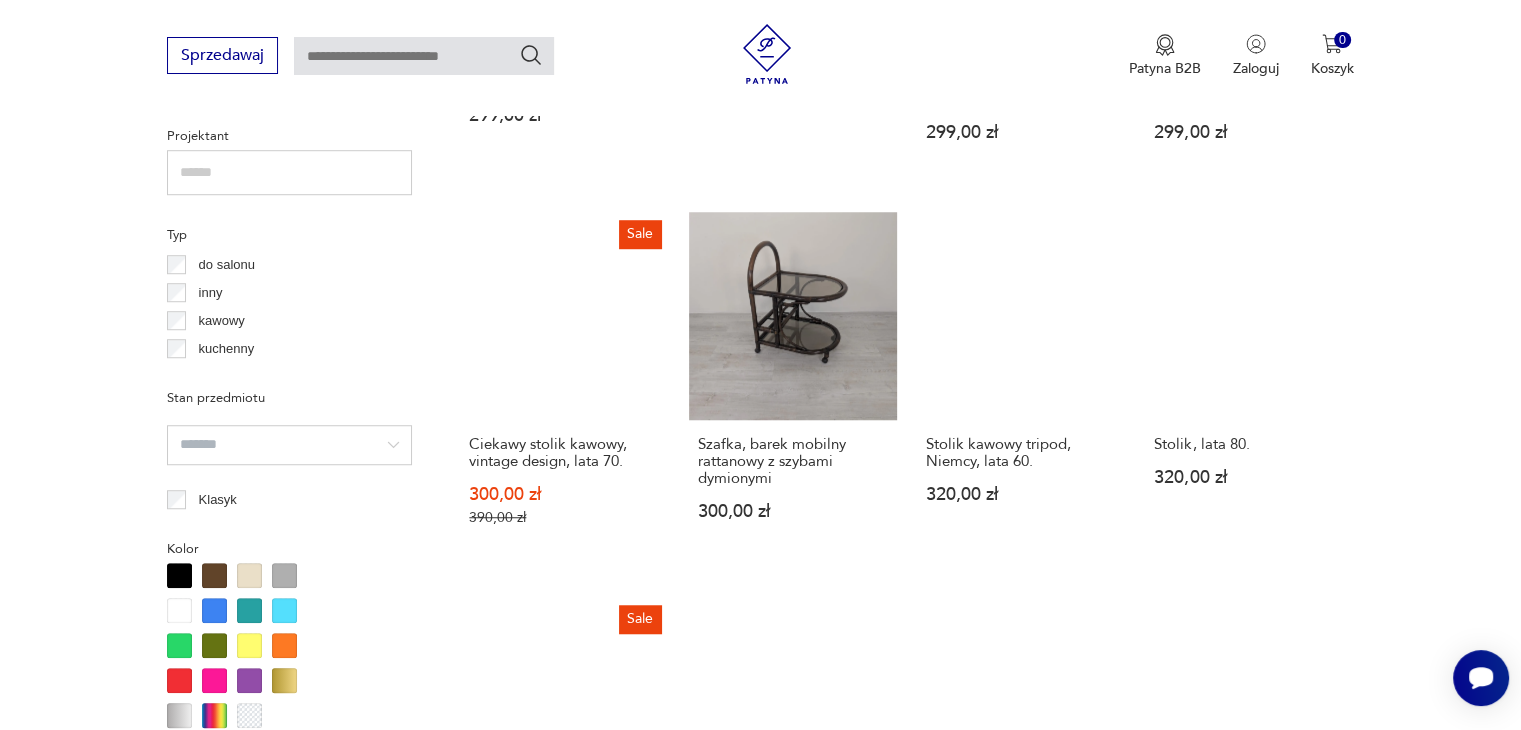 scroll, scrollTop: 1730, scrollLeft: 0, axis: vertical 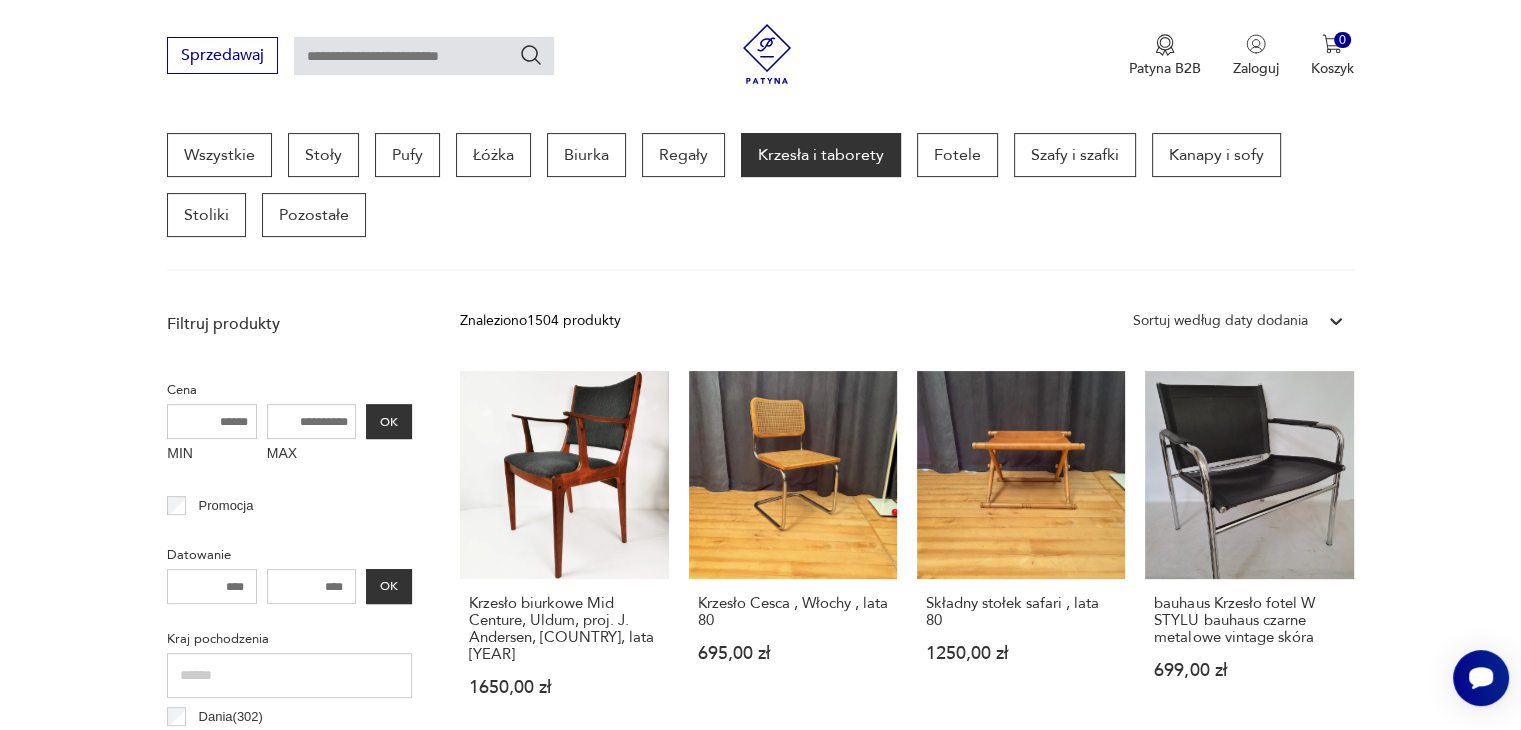 click on "Sortuj według daty dodania" at bounding box center (1220, 321) 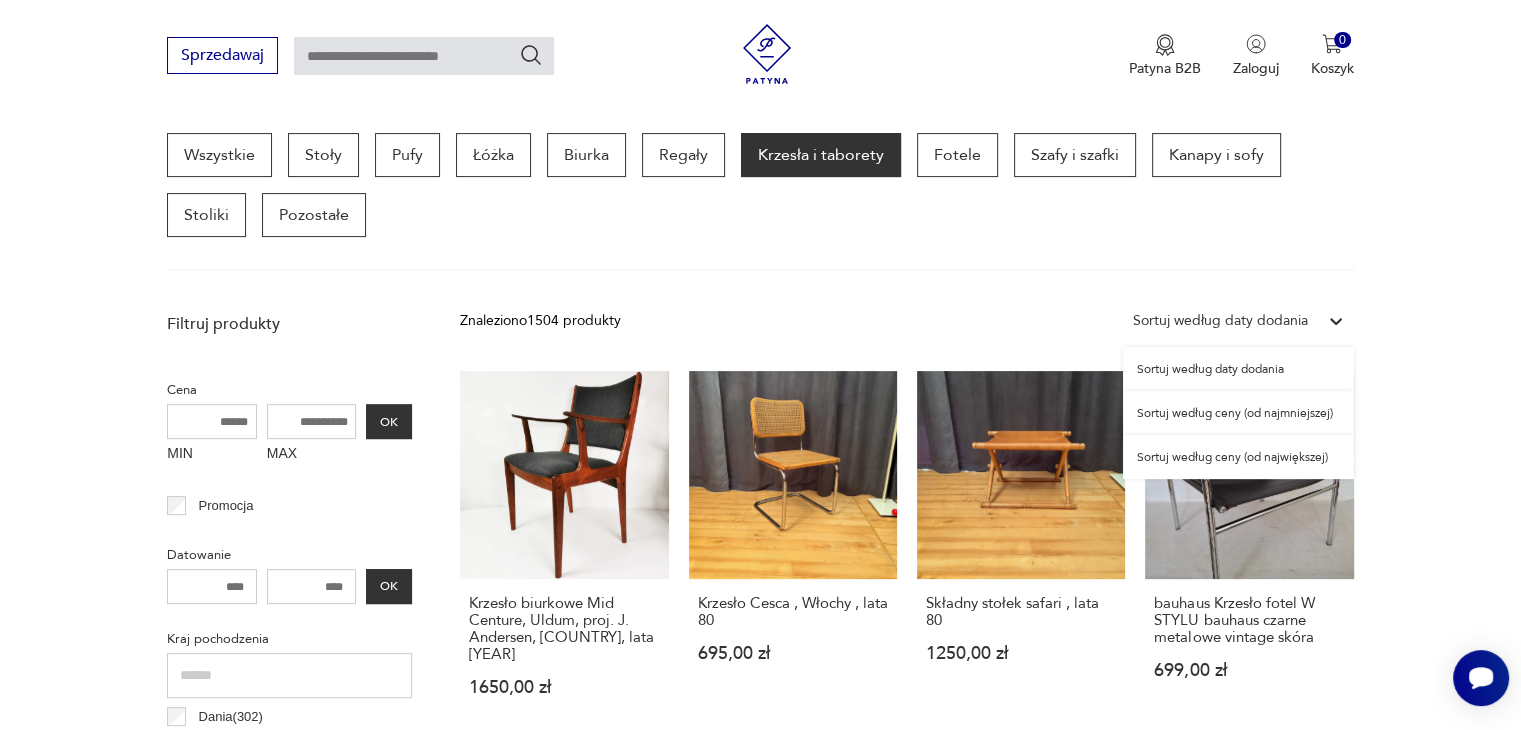 click on "Sortuj według ceny (od najmniejszej)" at bounding box center (1238, 413) 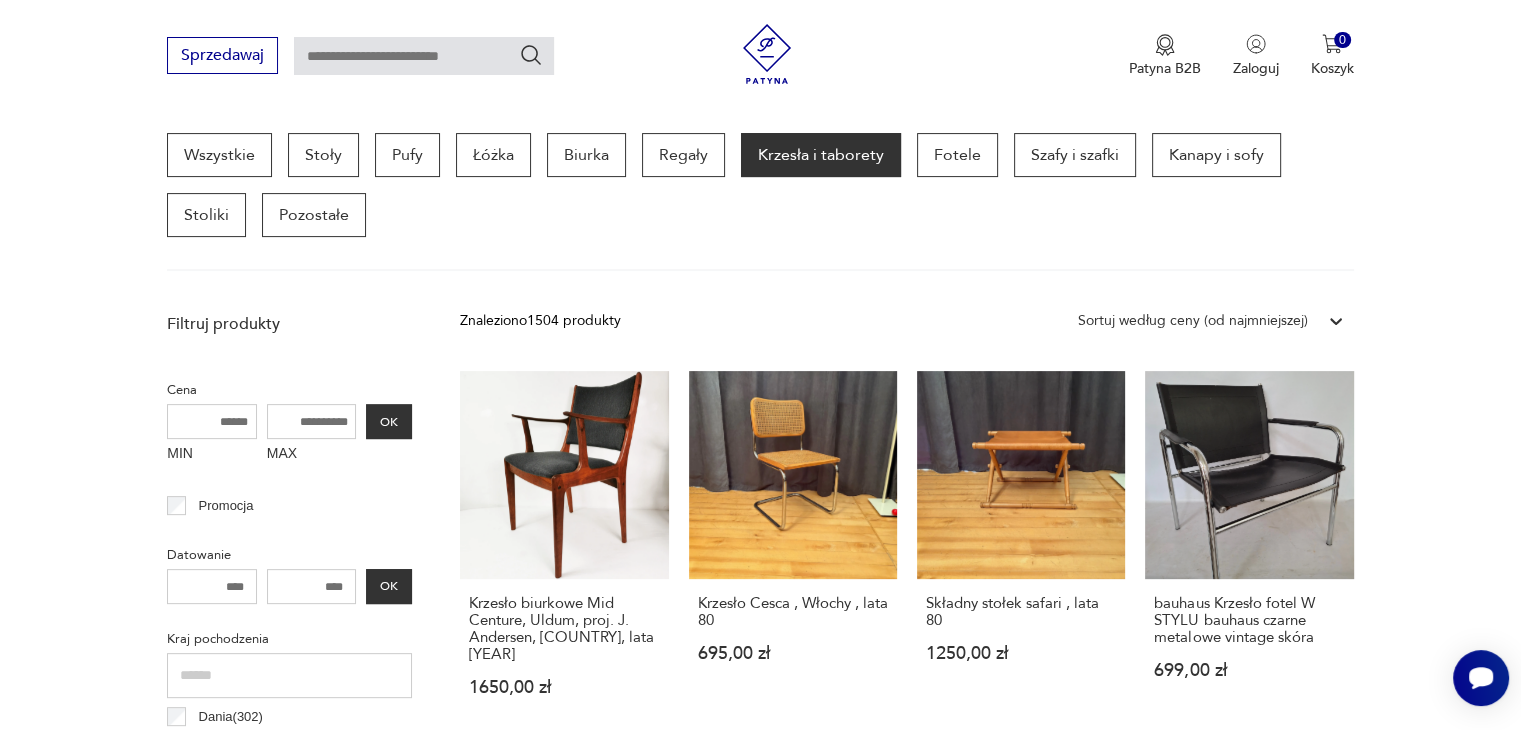 scroll, scrollTop: 530, scrollLeft: 0, axis: vertical 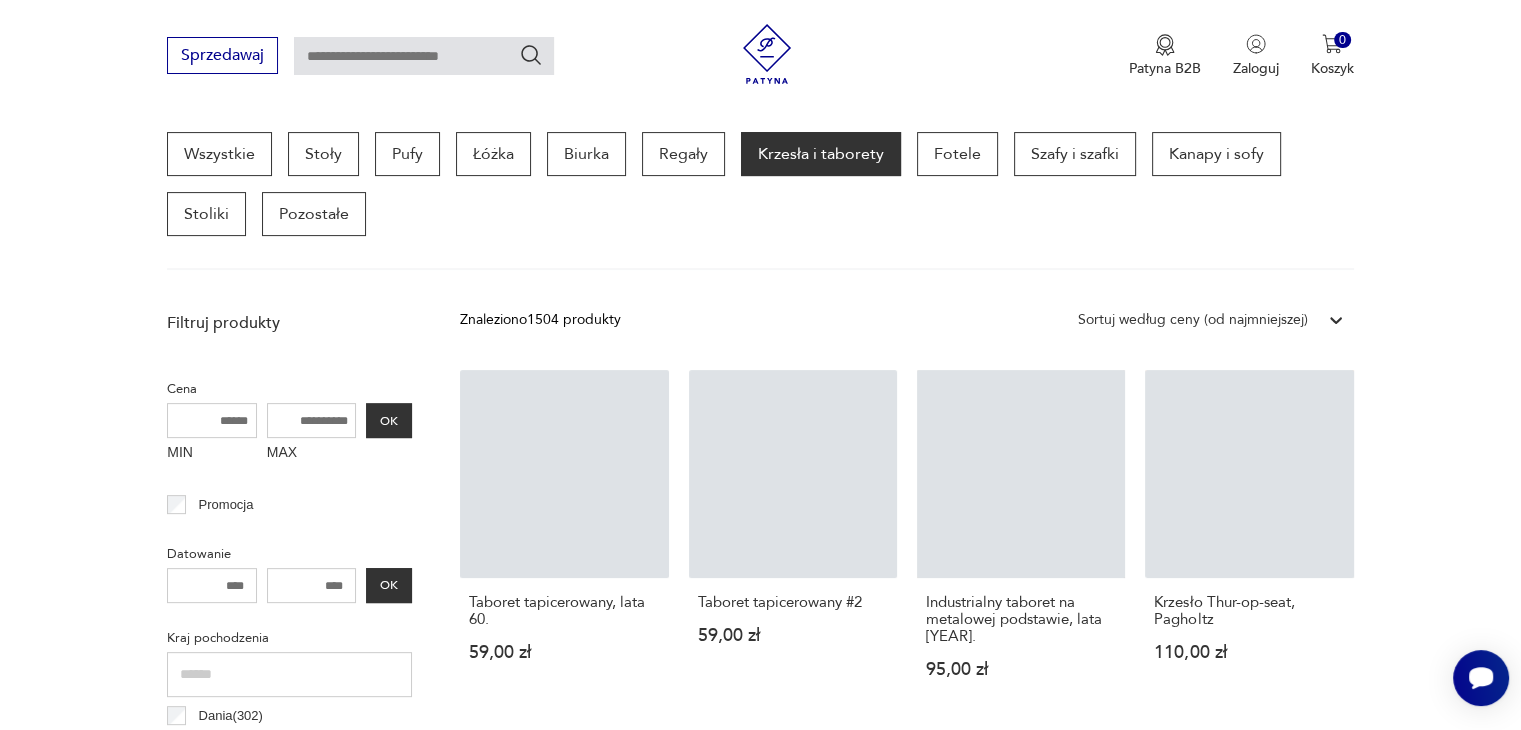 click on "Filtruj produkty Cena MIN MAX OK Promocja Datowanie OK Kraj pochodzenia Dania  ( 302 ) Polska  ( 276 ) Niemcy  ( 163 ) Włochy  ( 145 ) Wielka Brytania  ( 42 ) Szwecja  ( 28 ) Czechy  ( 23 ) Holandia  ( 22 ) Producent Projektant Typ biurowe bujane do salonu inne kuchenne ogrodowe składane taboret Stan przedmiotu Klasyk Kolor Tag art deco Bauhaus Bavaria black friday Cepelia ceramika Chodzież Ćmielów Rodzaj nóżek inne obrotowe proste płozy zwężane Podłokietnik Regulowane Tworzywo chrom drewno inne metal rafia rattan skóra tkanina tworzywo sztuczne wiklina Liczba sztuk 1 2 3 4 5 6 powyżej 6 Wyczyść filtry Znaleziono  1504   produkty Filtruj Sortuj według ceny (od najmniejszej) Sortuj według ceny (od najmniejszej) Taboret tapicerowany, lata 60. 59,00 zł Taboret tapicerowany  #2 59,00 zł Industrialny taboret na metalowej podstawie, lata 70. 95,00 zł Krzesło Thur-op-seat, Pagholtz 110,00 zł Krzesło stolarskie typ 200-152, projekt Rajmund Teofil Hałas, lata 60. 129,00 zł Klasyk Sale 1 2" at bounding box center (760, 1605) 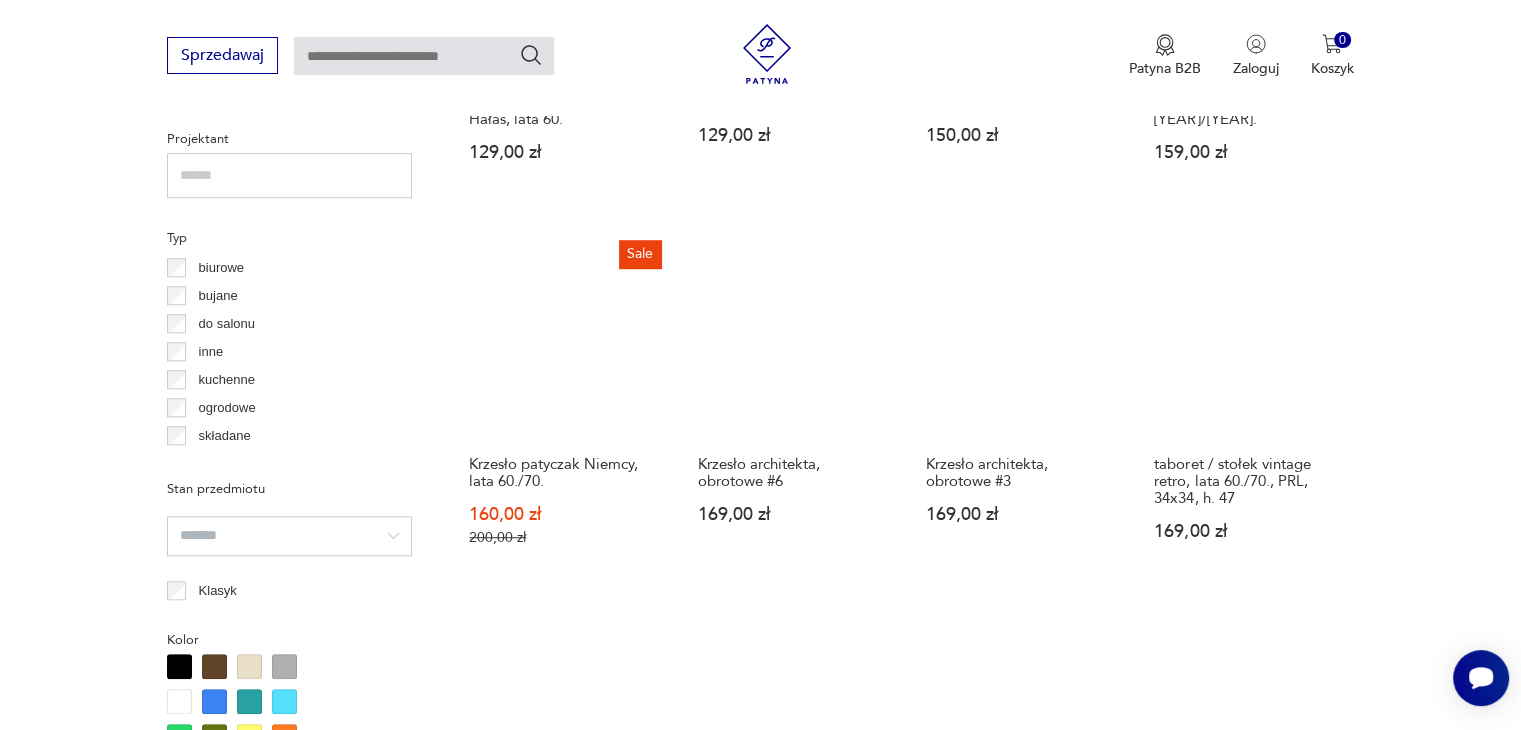 scroll, scrollTop: 1430, scrollLeft: 0, axis: vertical 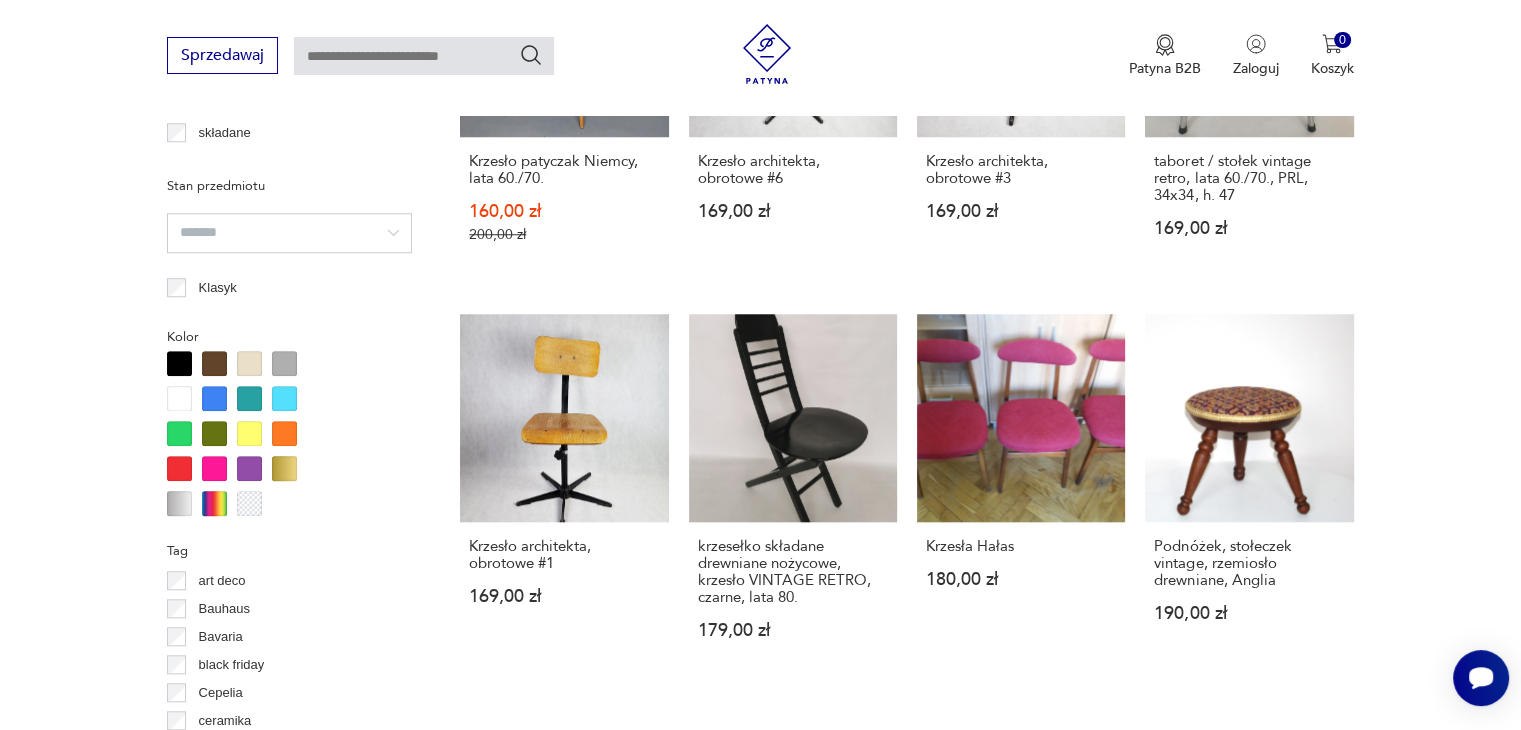 click on "Filtruj produkty Cena MIN MAX OK Promocja Datowanie OK Kraj pochodzenia Dania  ( 302 ) Polska  ( 276 ) Niemcy  ( 163 ) Włochy  ( 145 ) Wielka Brytania  ( 42 ) Szwecja  ( 28 ) Czechy  ( 23 ) Holandia  ( 22 ) Producent Projektant Typ biurowe bujane do salonu inne kuchenne ogrodowe składane taboret Stan przedmiotu Klasyk Kolor Tag art deco Bauhaus Bavaria black friday Cepelia ceramika Chodzież Ćmielów Rodzaj nóżek inne obrotowe proste płozy zwężane Podłokietnik Regulowane Tworzywo chrom drewno inne metal rafia rattan skóra tkanina tworzywo sztuczne wiklina Liczba sztuk 1 2 3 4 5 6 powyżej 6 Wyczyść filtry Znaleziono  1504   produkty Filtruj Sortuj według ceny (od najmniejszej) Sortuj według ceny (od najmniejszej) Taboret tapicerowany, lata 60. 59,00 zł Taboret tapicerowany  #2 59,00 zł Industrialny taboret na metalowej podstawie, lata 70. 95,00 zł Krzesło Thur-op-seat, Pagholtz 110,00 zł Krzesło stolarskie typ 200-152, projekt Rajmund Teofil Hałas, lata 60. 129,00 zł Klasyk Sale 1 2" at bounding box center [760, 405] 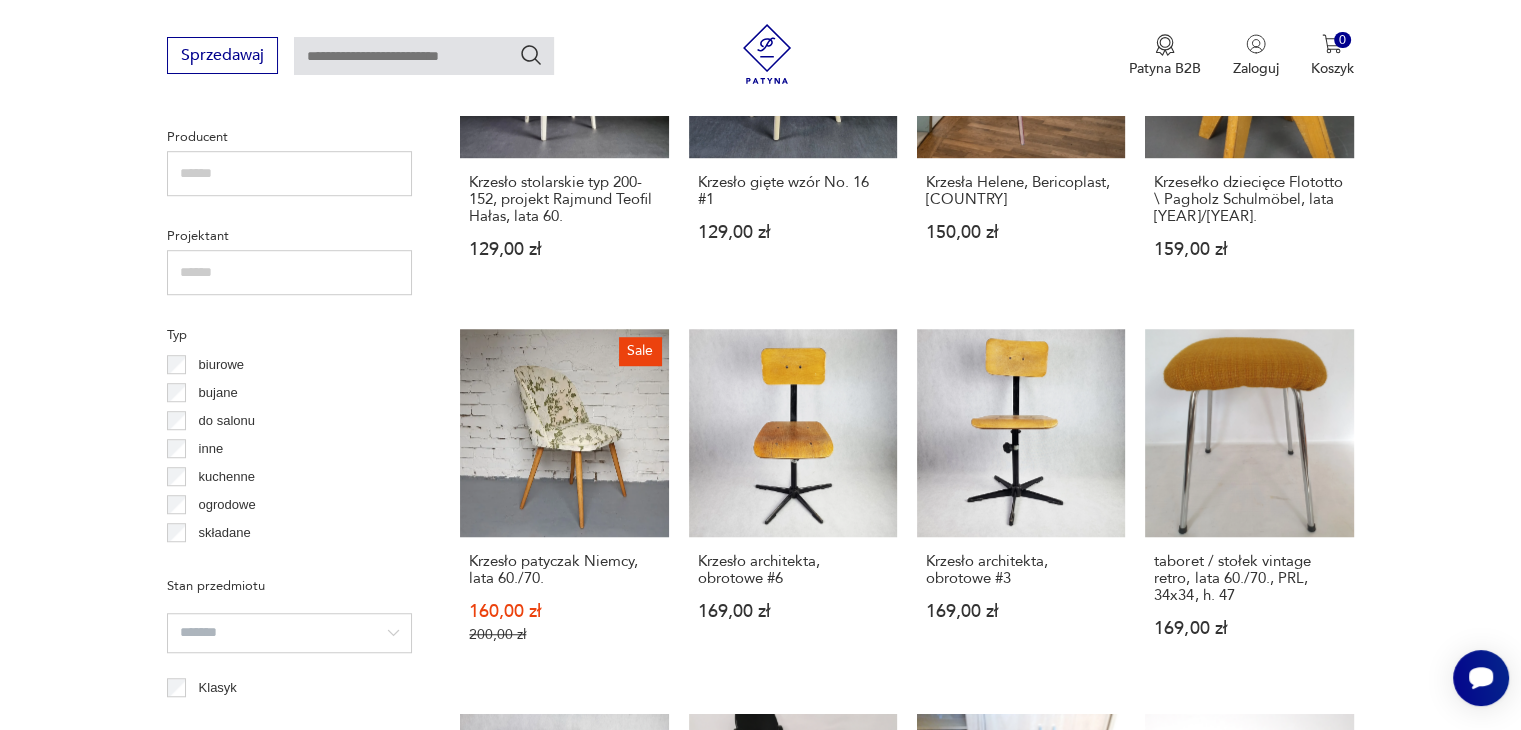 scroll, scrollTop: 2030, scrollLeft: 0, axis: vertical 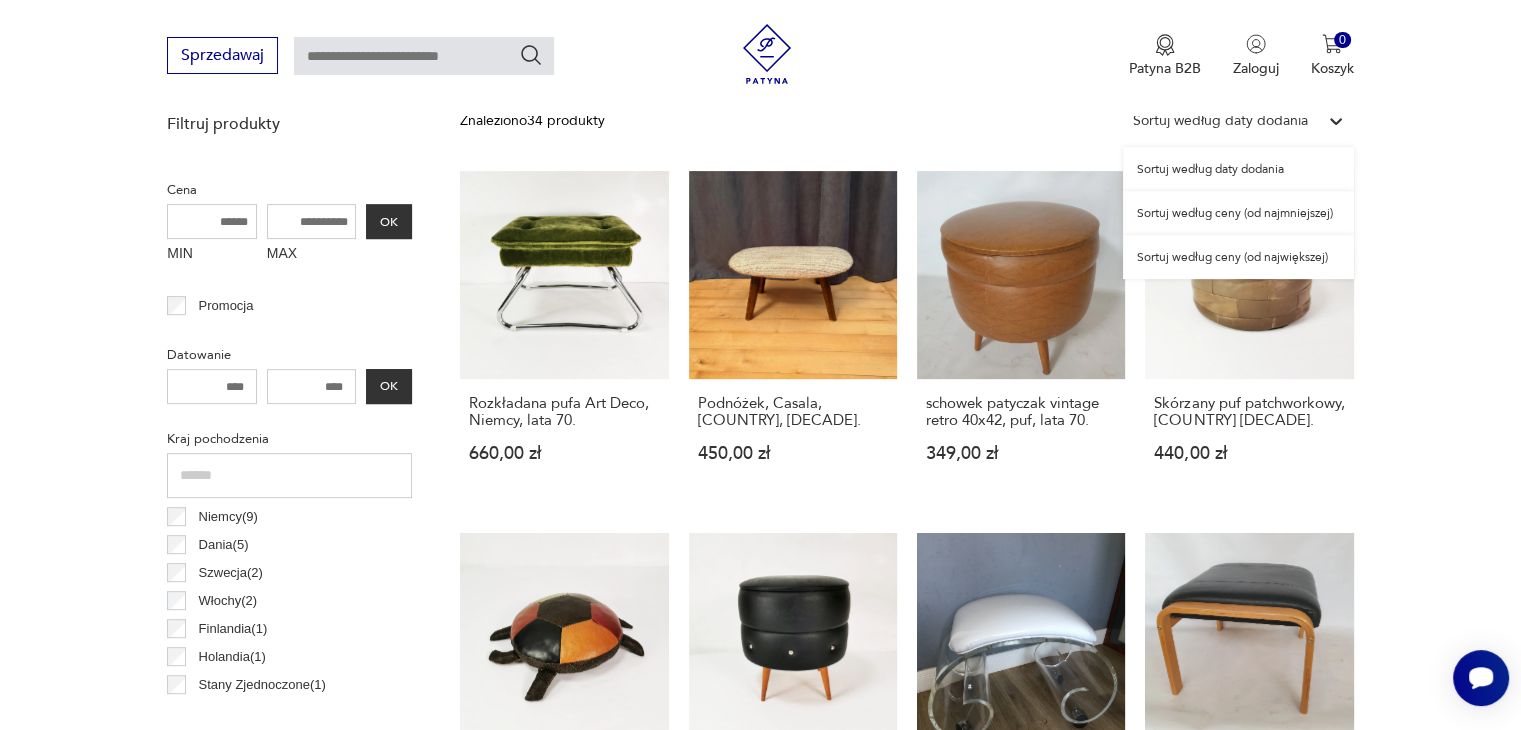 click 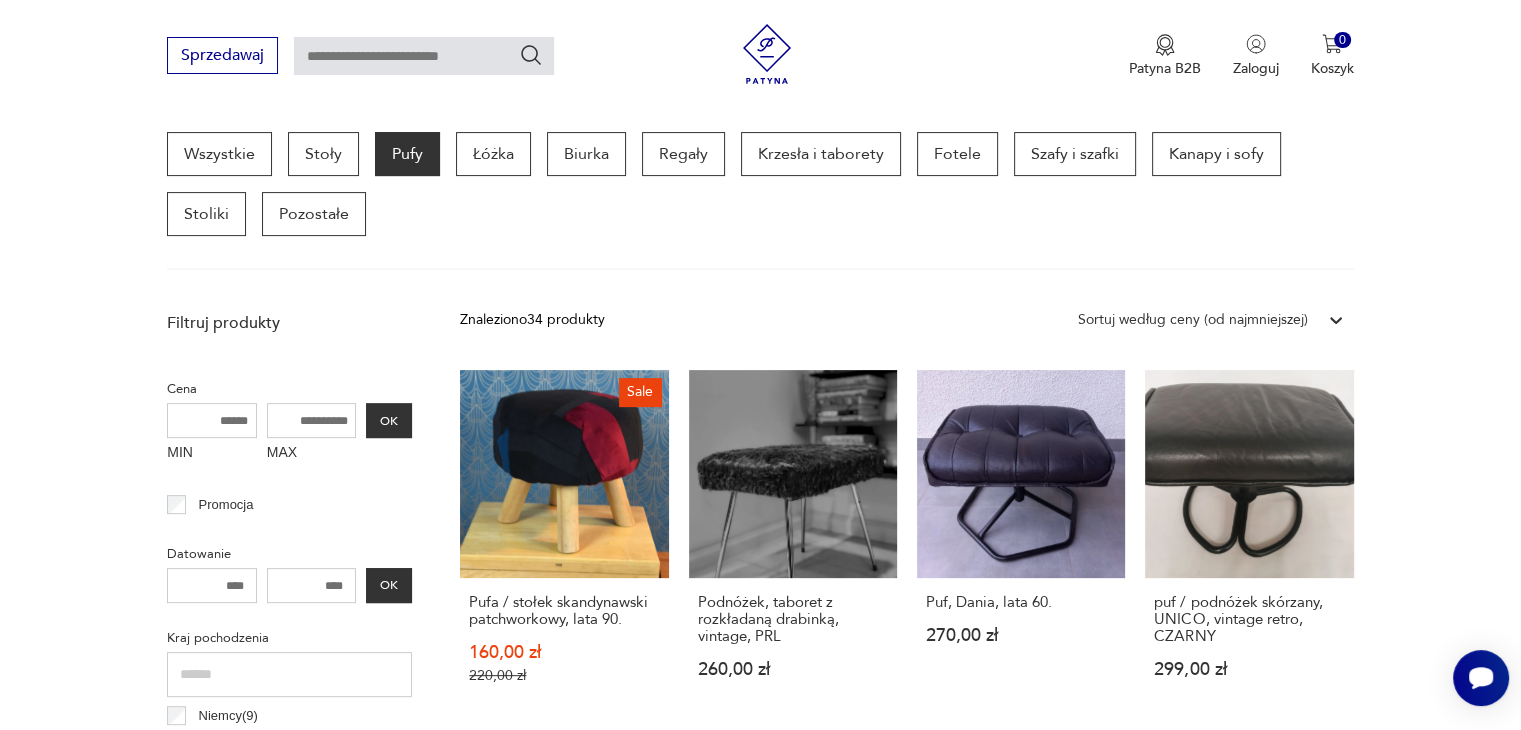 scroll, scrollTop: 730, scrollLeft: 0, axis: vertical 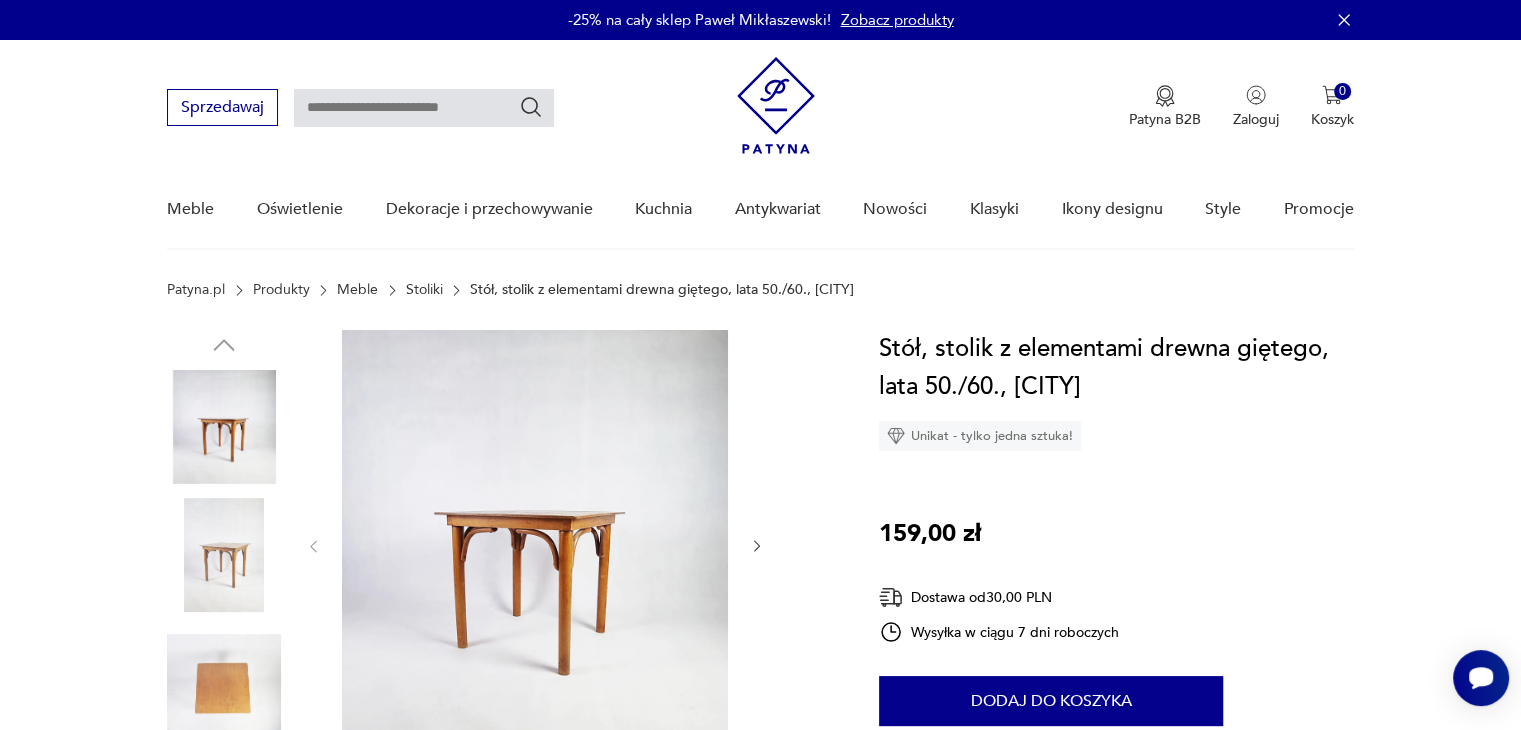 click at bounding box center [224, 555] 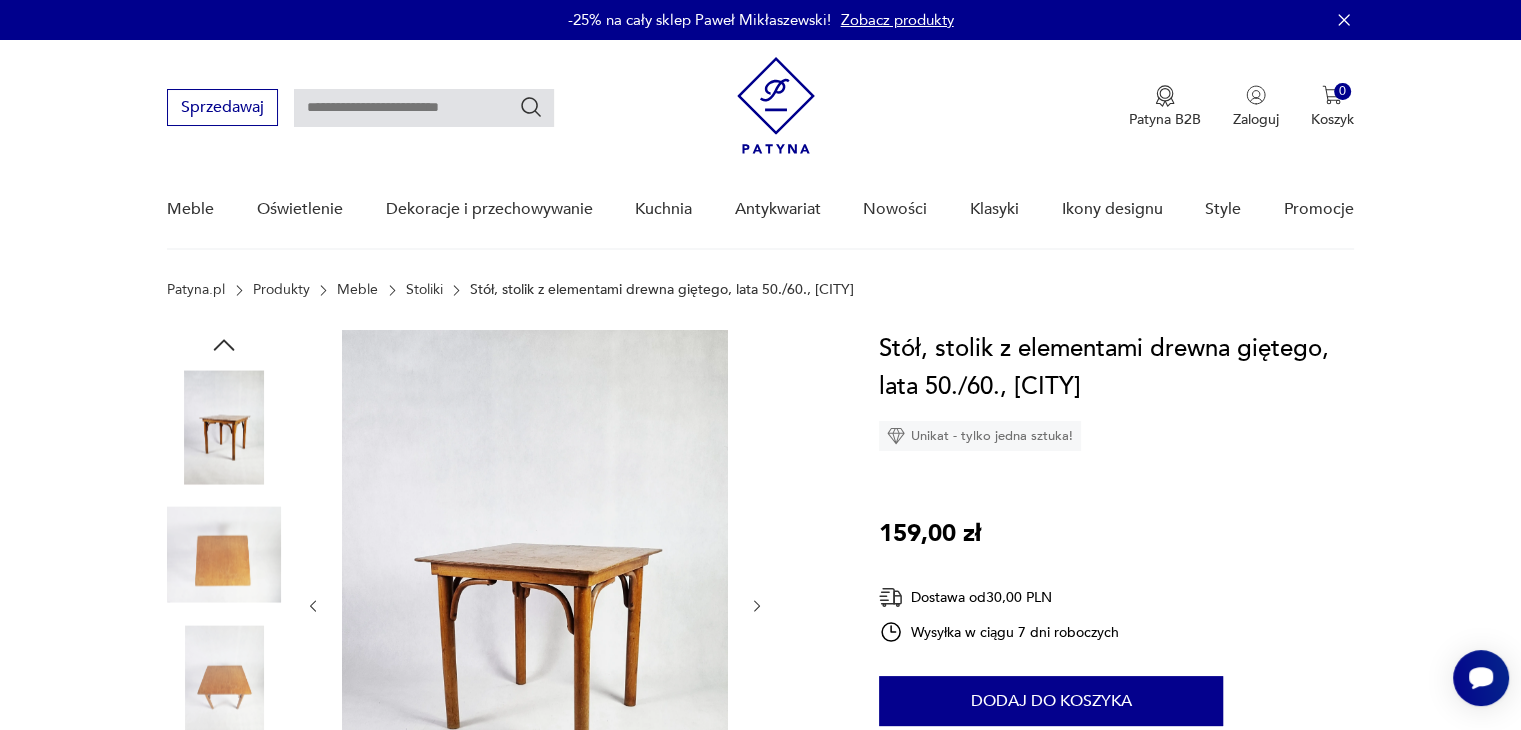 click at bounding box center [224, 557] 